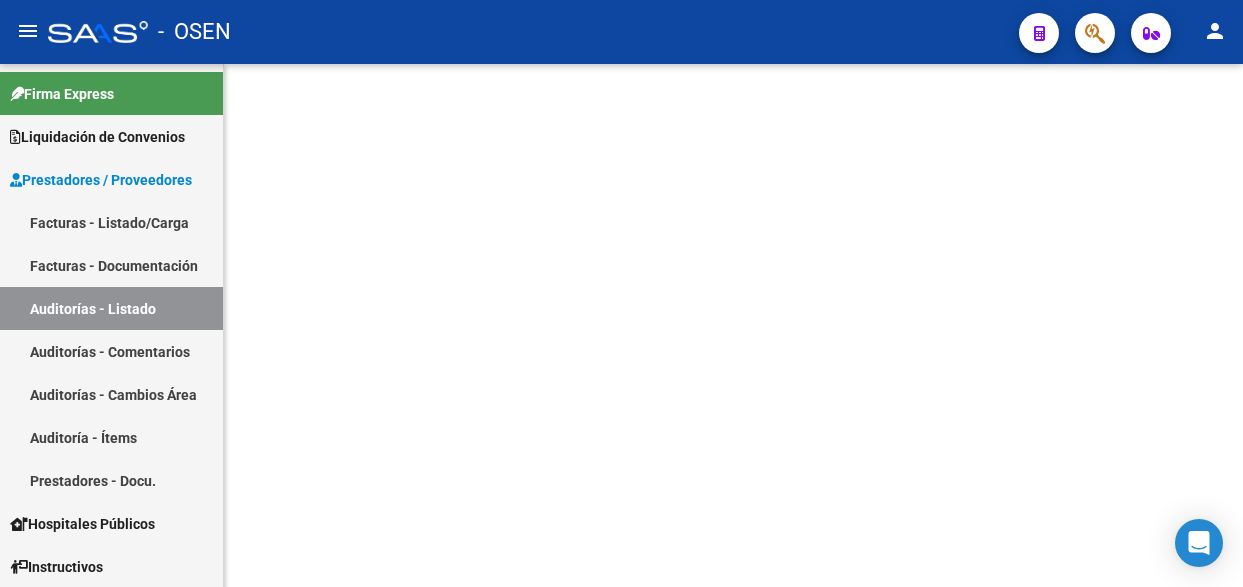scroll, scrollTop: 0, scrollLeft: 0, axis: both 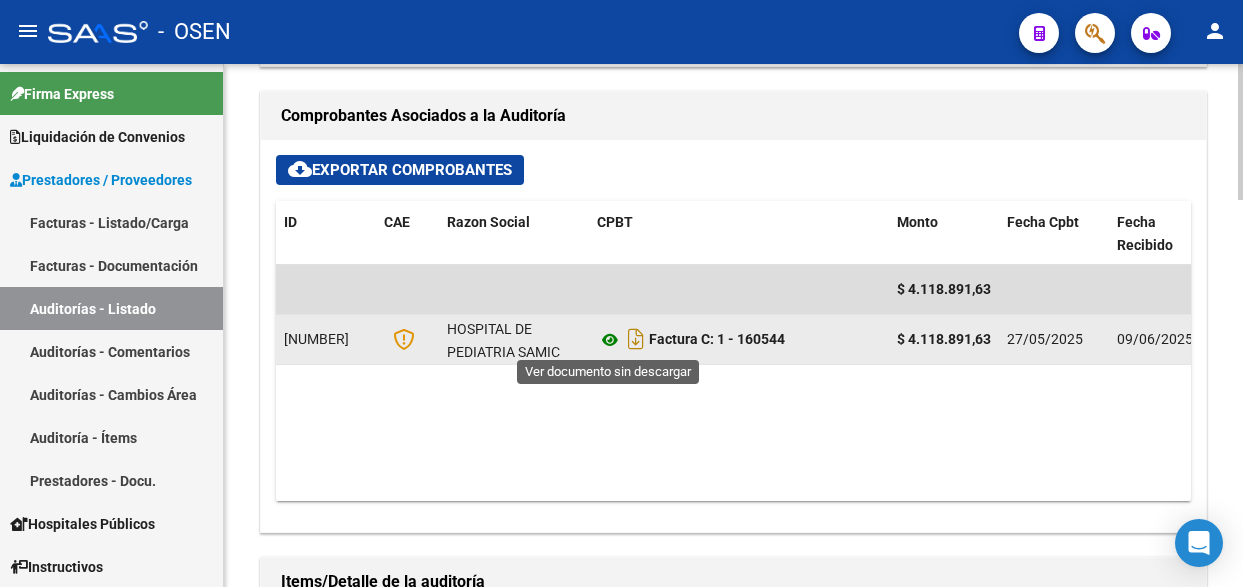 click 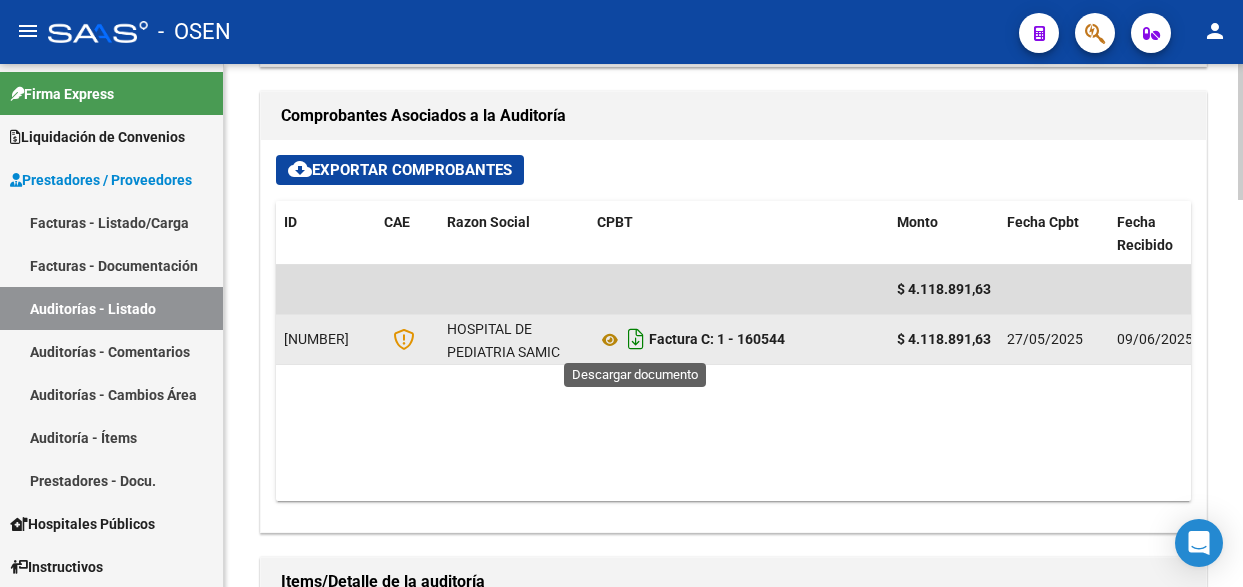 click 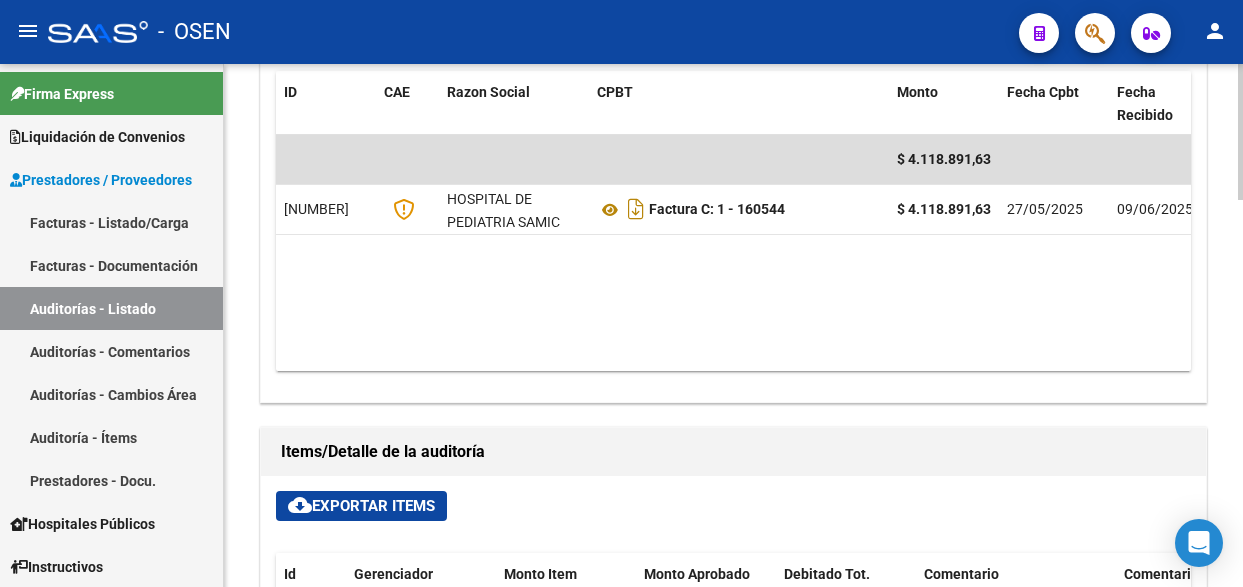 scroll, scrollTop: 881, scrollLeft: 0, axis: vertical 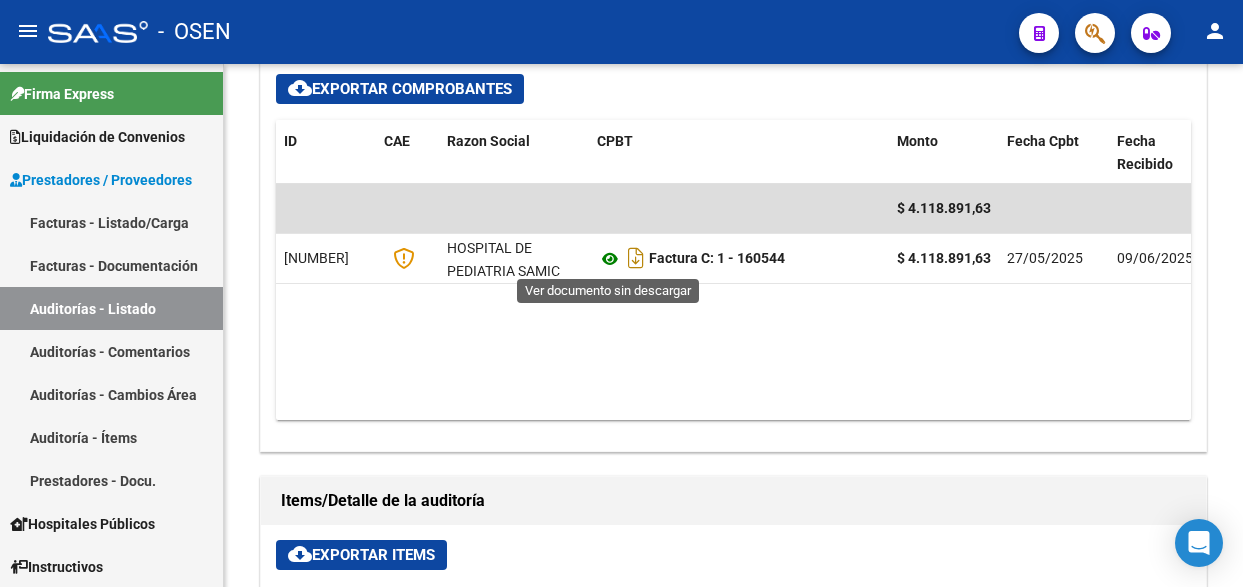 click 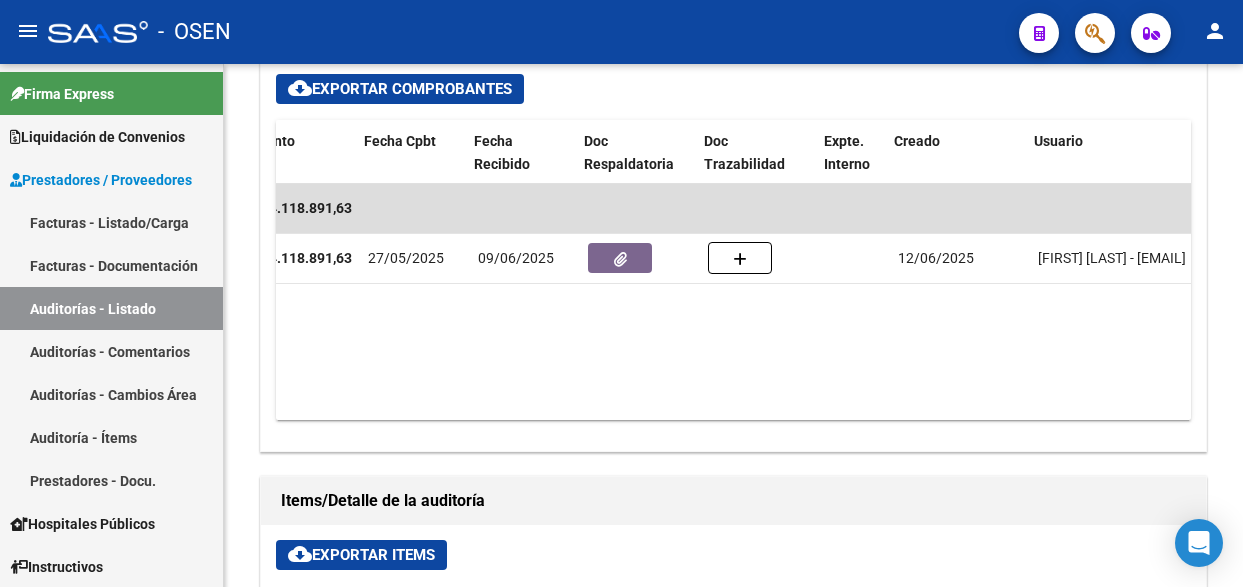 scroll, scrollTop: 0, scrollLeft: 643, axis: horizontal 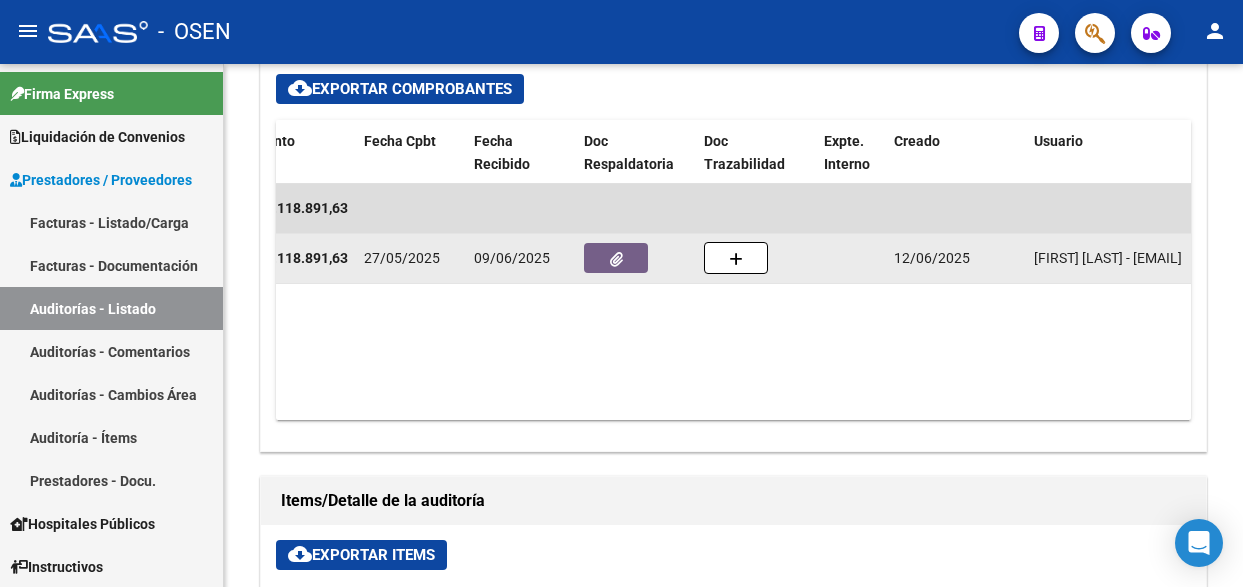 click 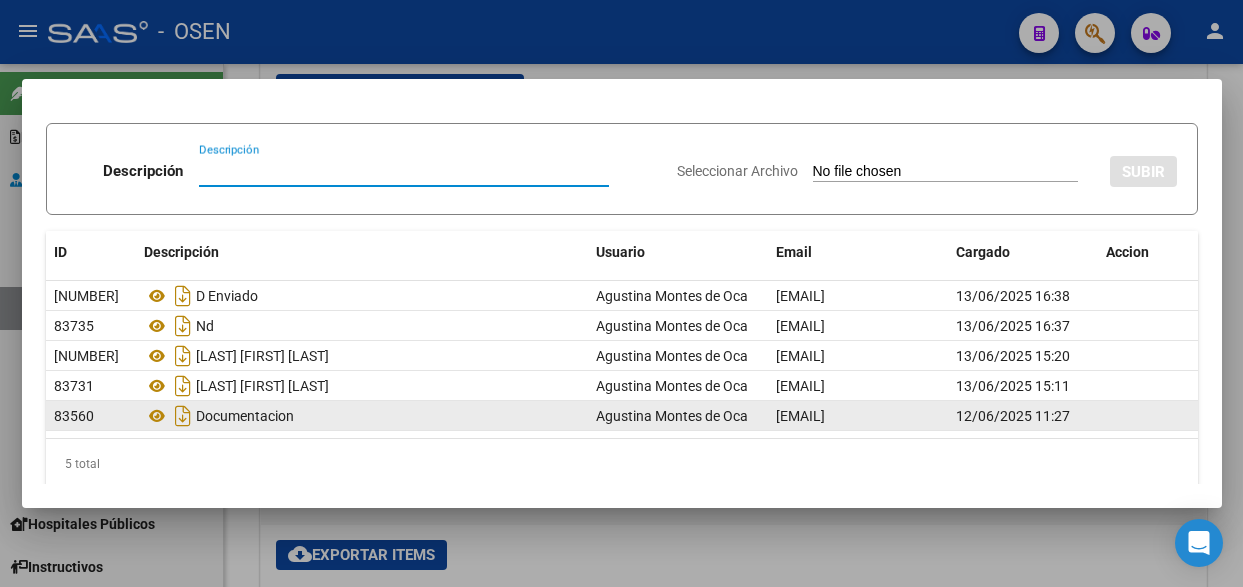 scroll, scrollTop: 58, scrollLeft: 0, axis: vertical 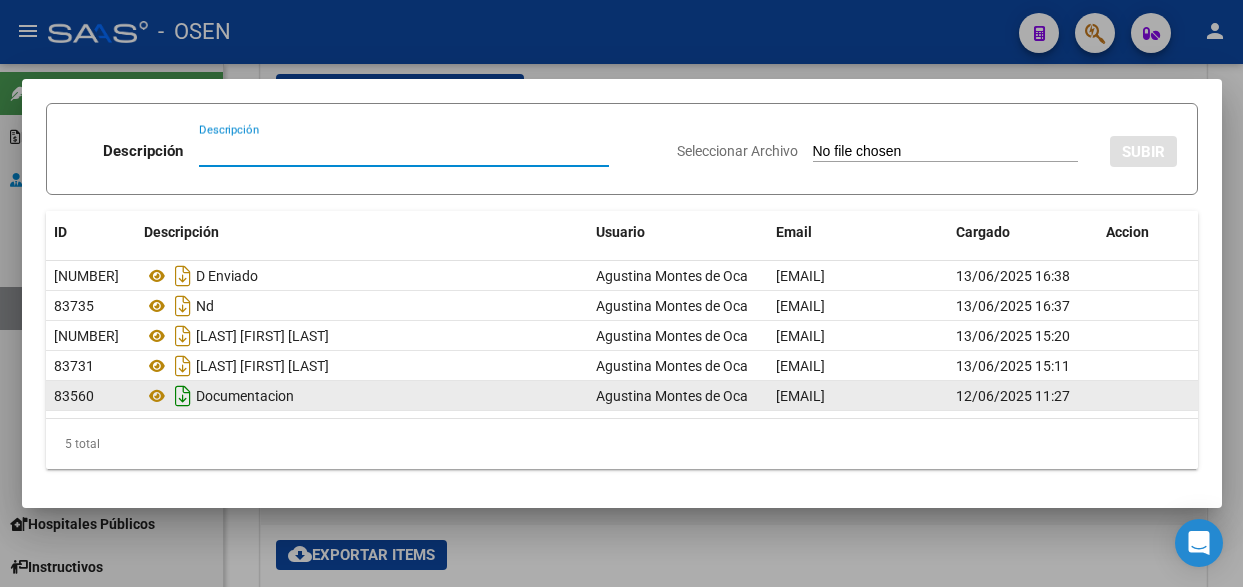 click on "Documentacion" 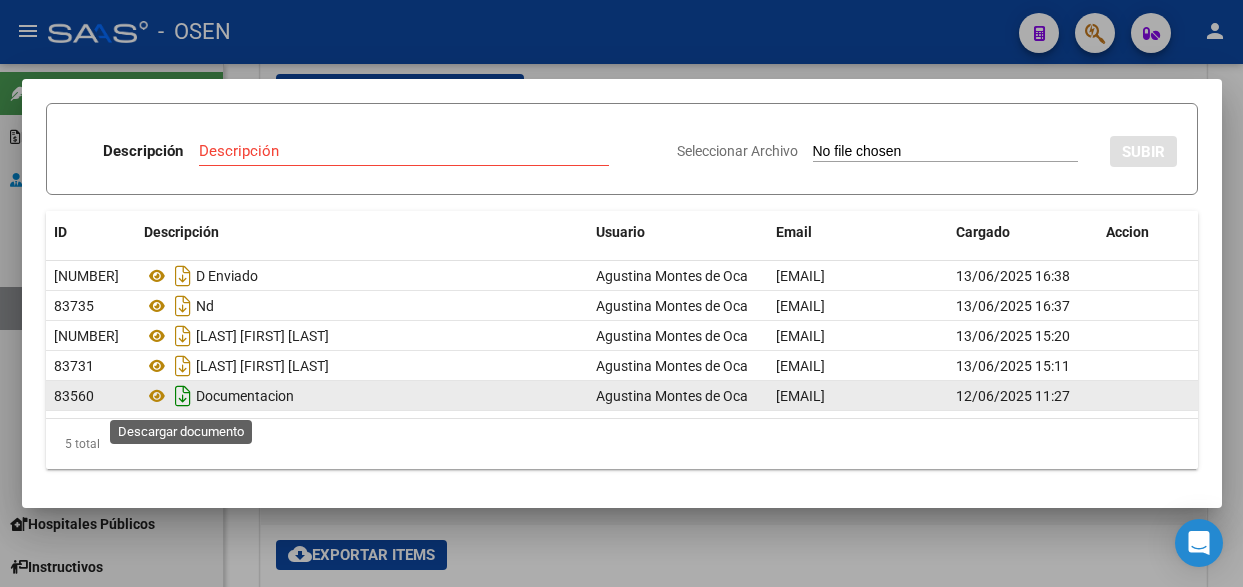 click 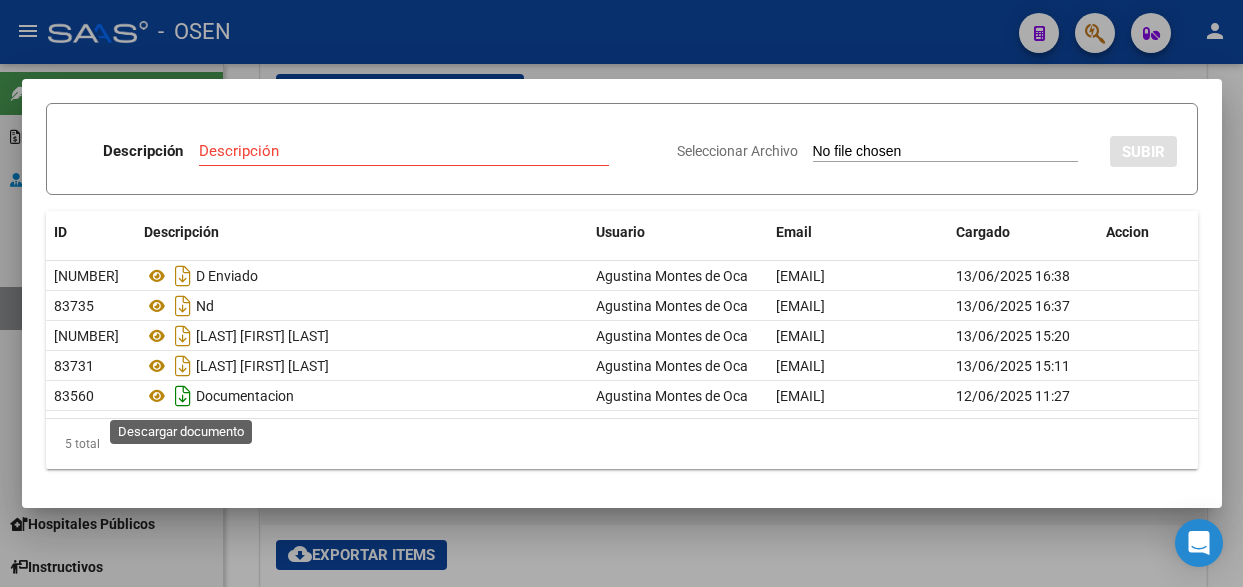 click 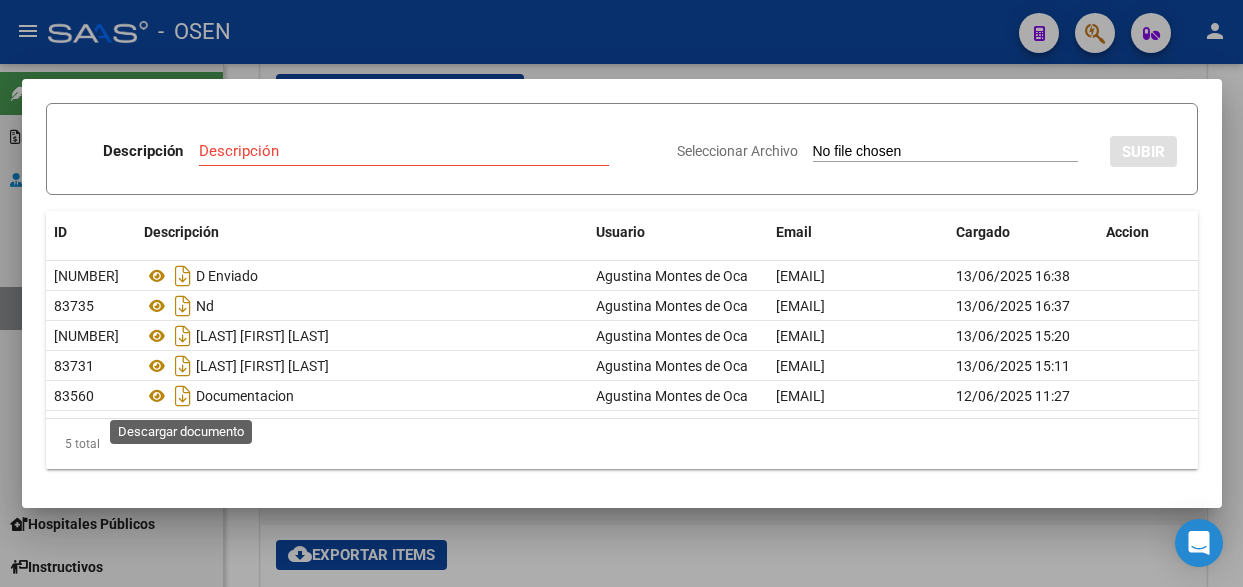 click 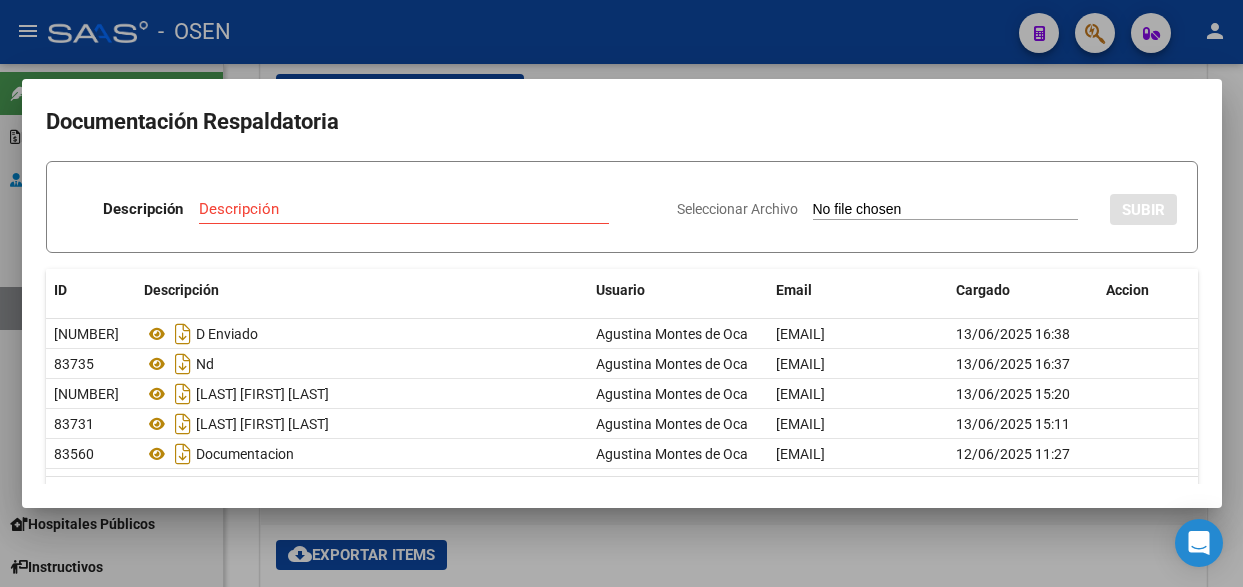 scroll, scrollTop: 58, scrollLeft: 0, axis: vertical 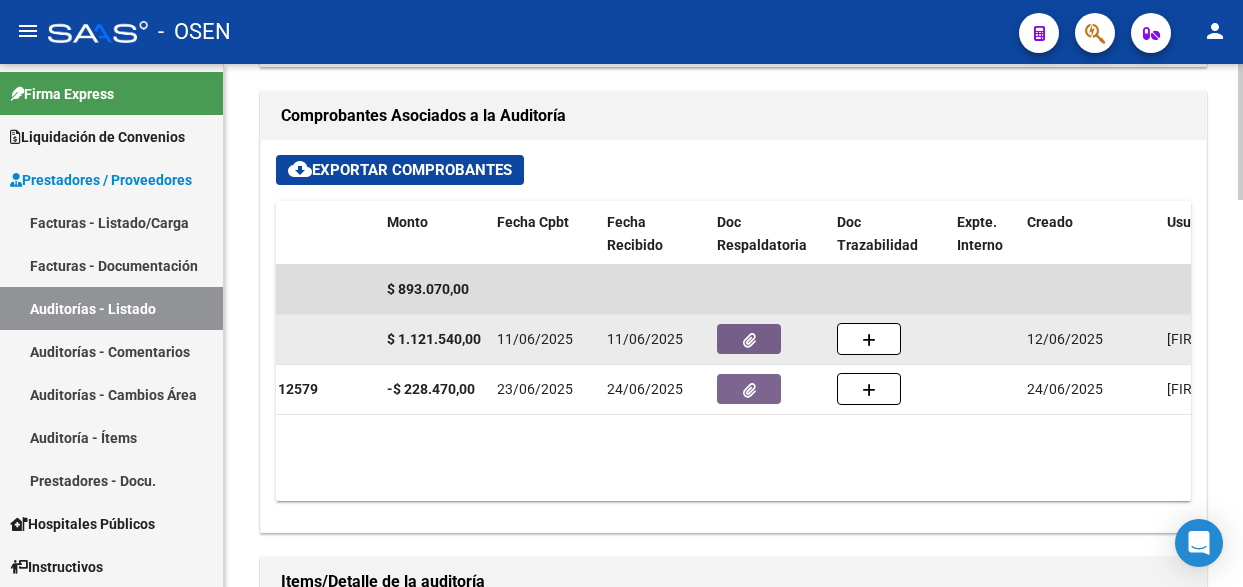 click 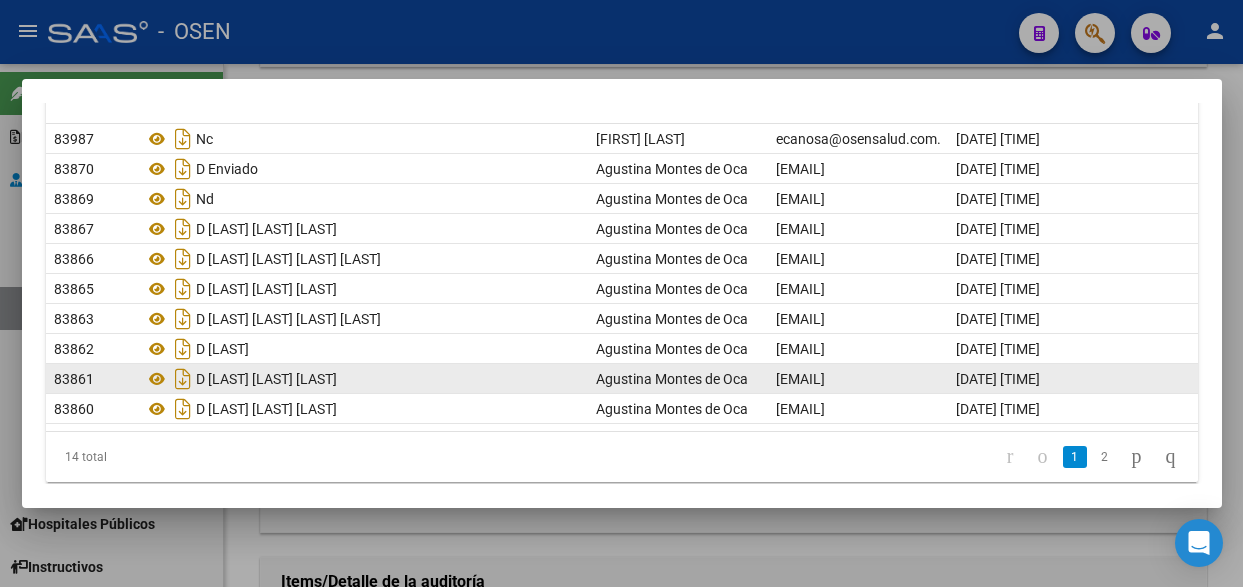 scroll, scrollTop: 208, scrollLeft: 0, axis: vertical 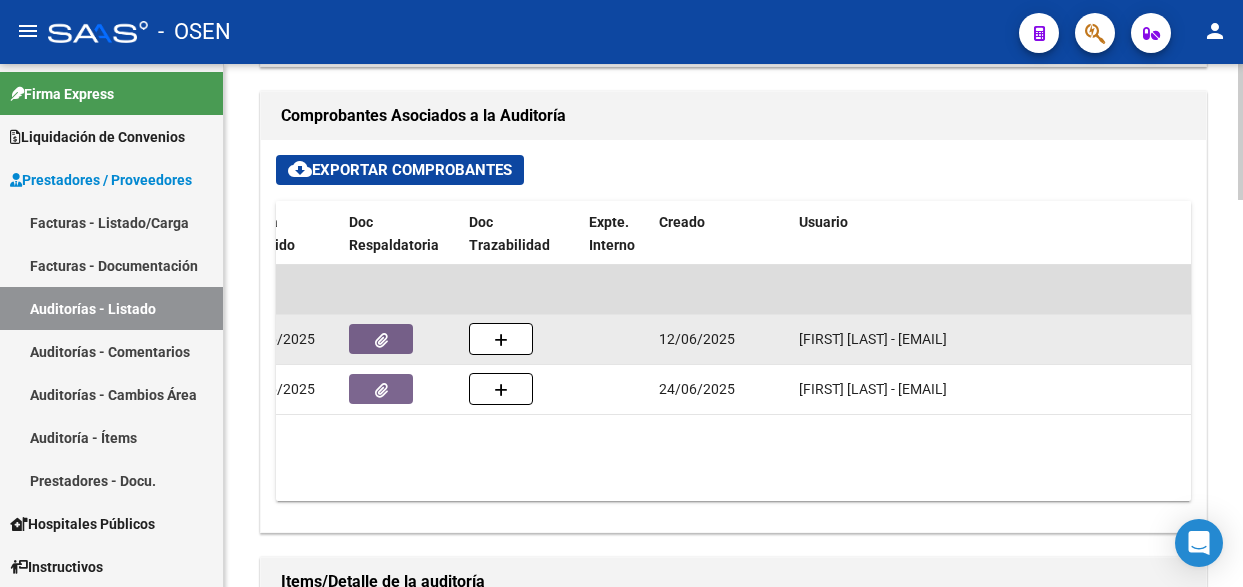 click 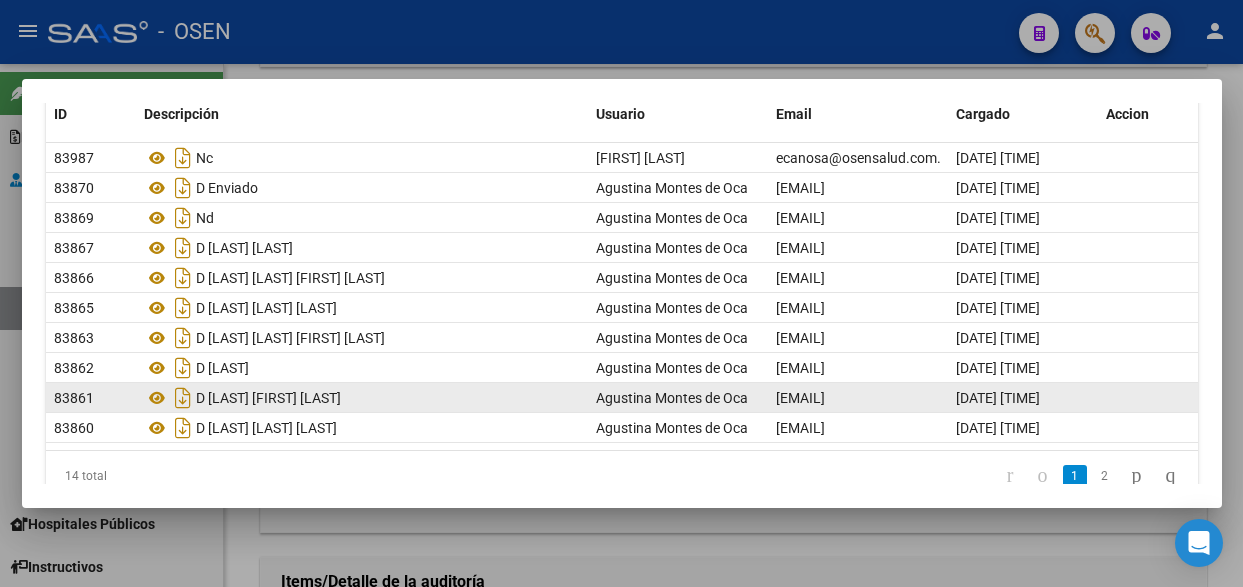 scroll, scrollTop: 208, scrollLeft: 0, axis: vertical 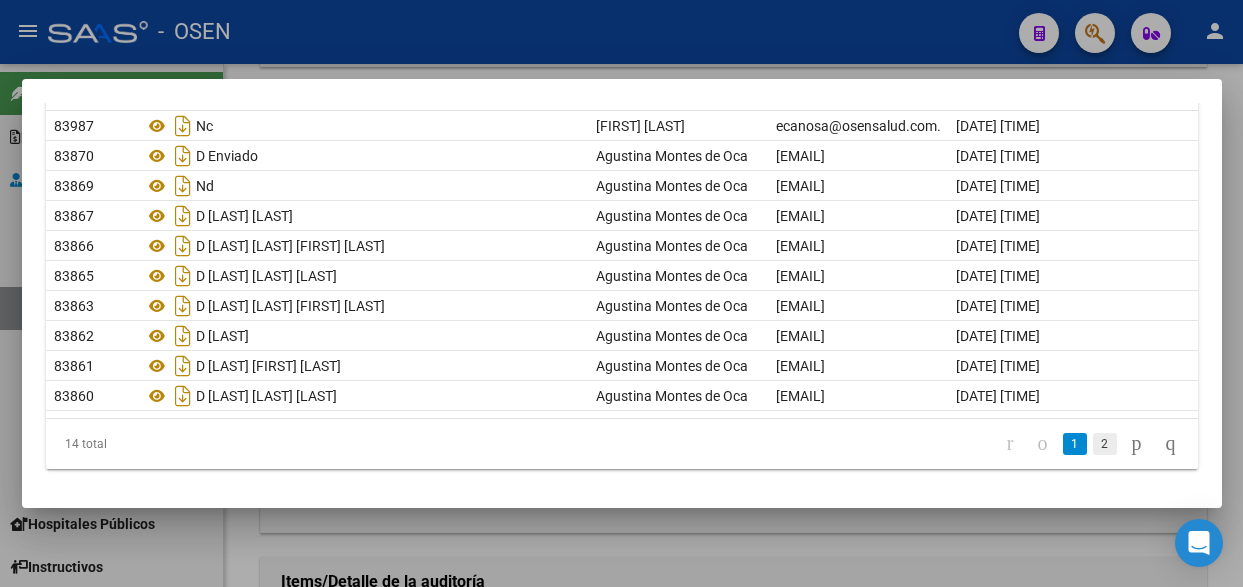 click on "2" 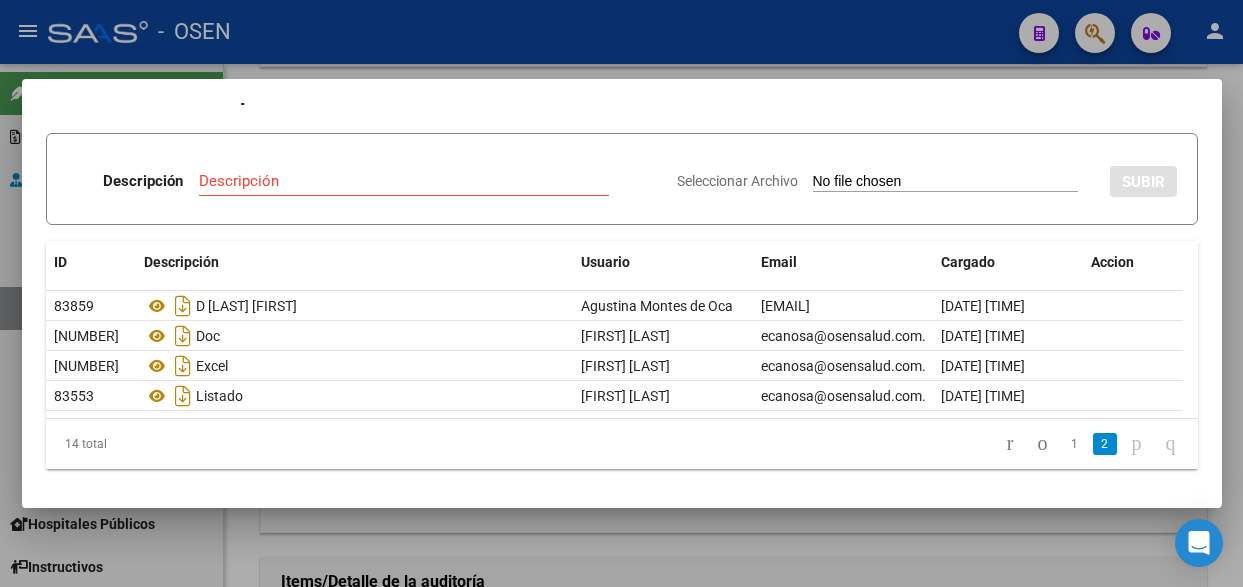scroll, scrollTop: 28, scrollLeft: 0, axis: vertical 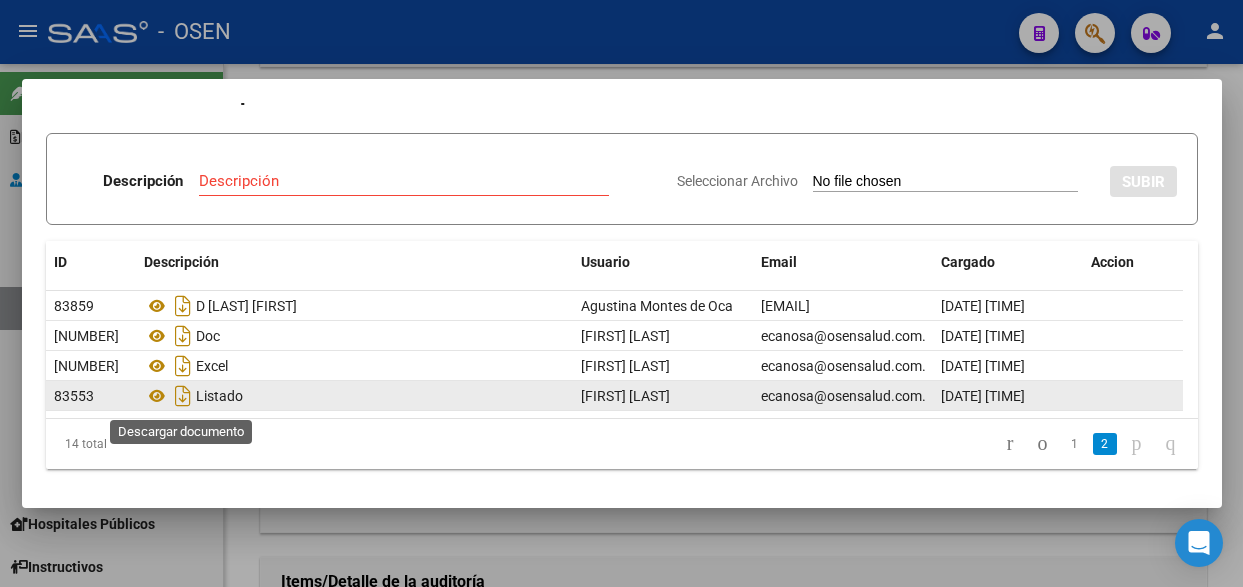 click on "Listado" 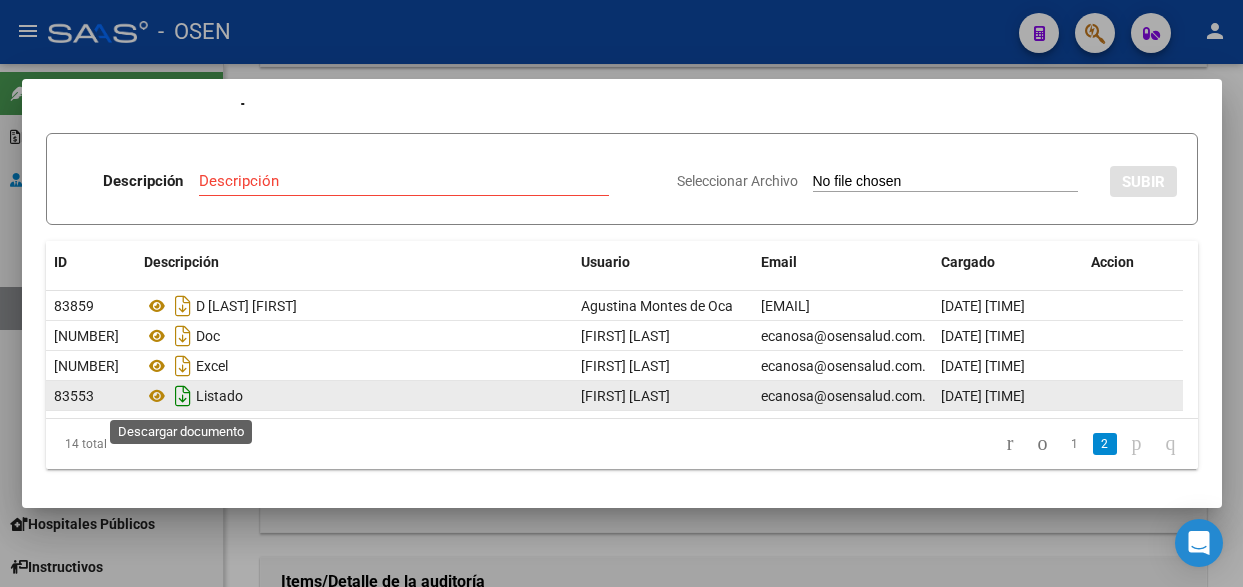 click 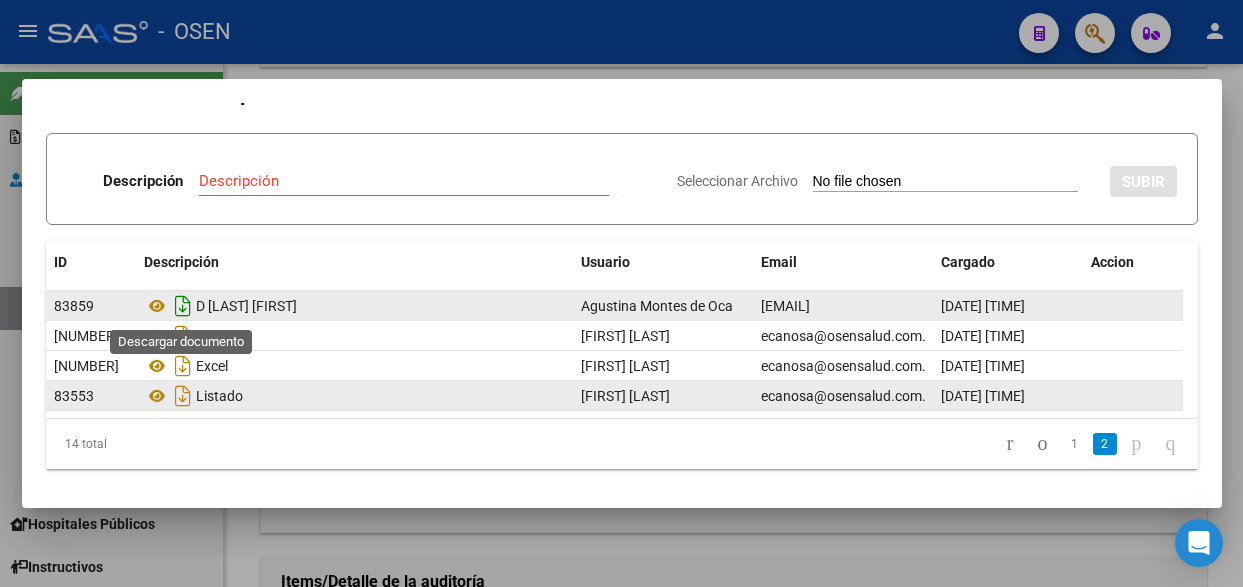click 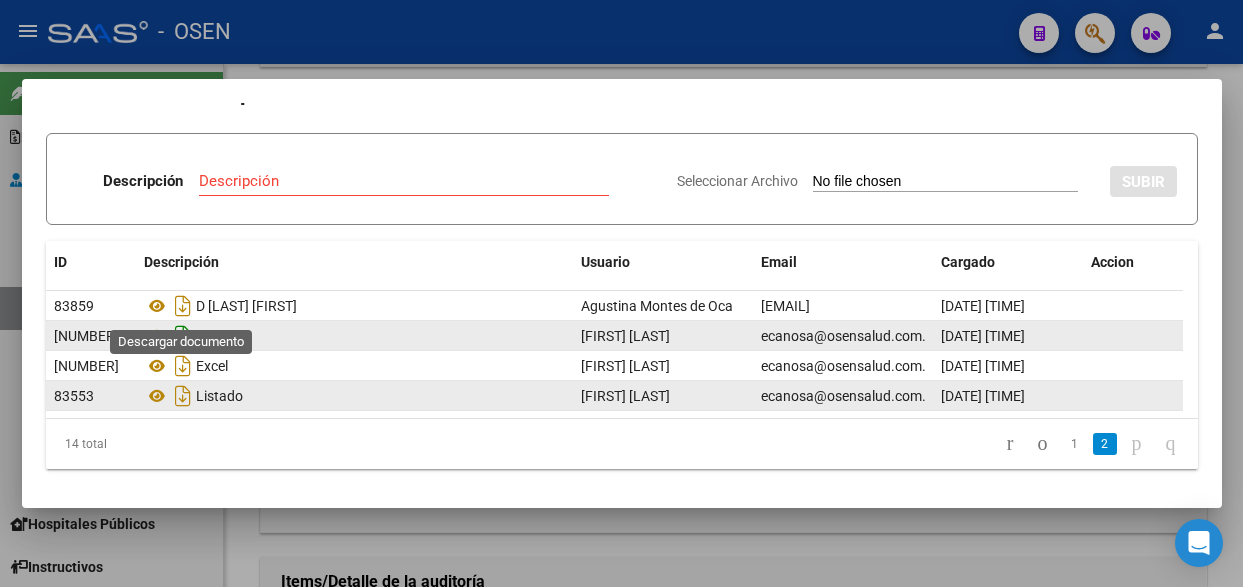 drag, startPoint x: 178, startPoint y: 310, endPoint x: 193, endPoint y: 321, distance: 18.601076 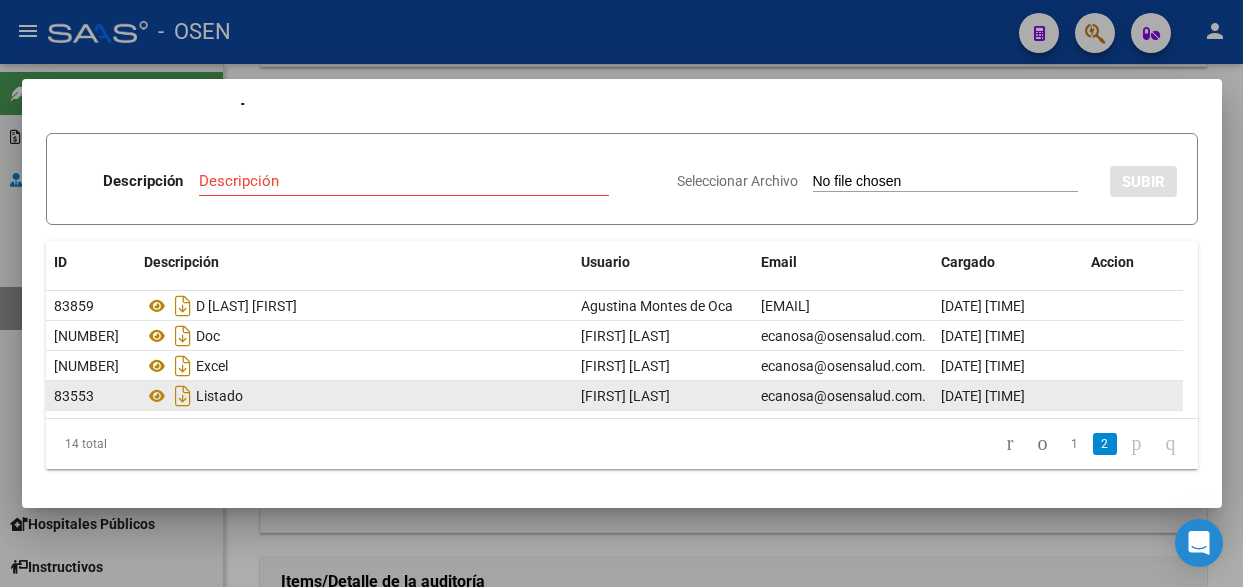 click on "Descripción Descripción" at bounding box center [364, 185] 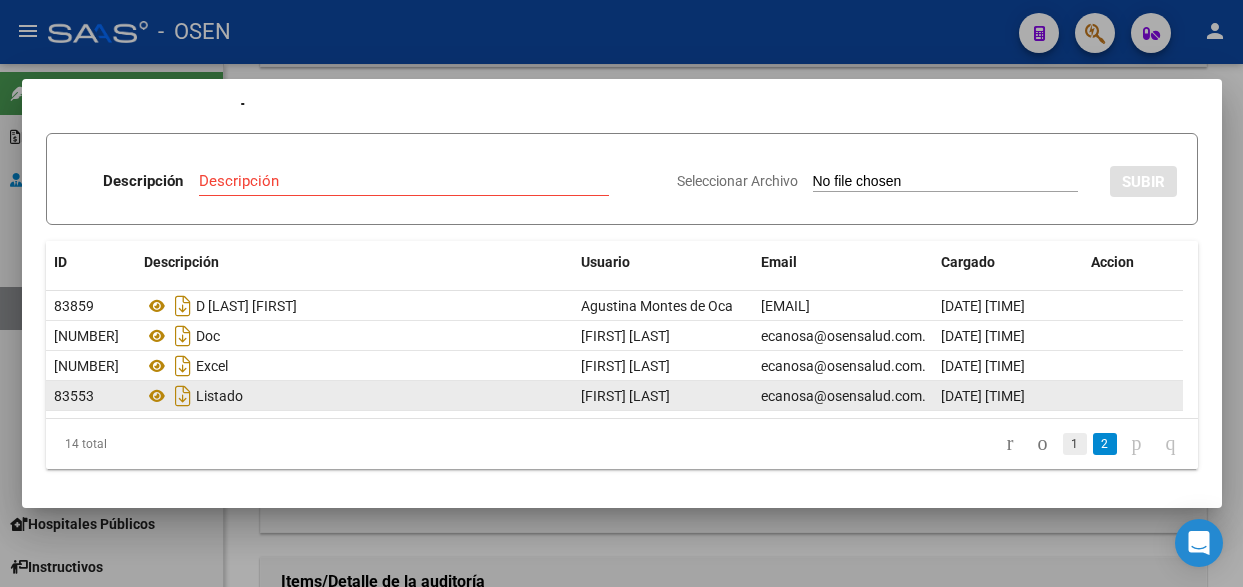 click on "1" 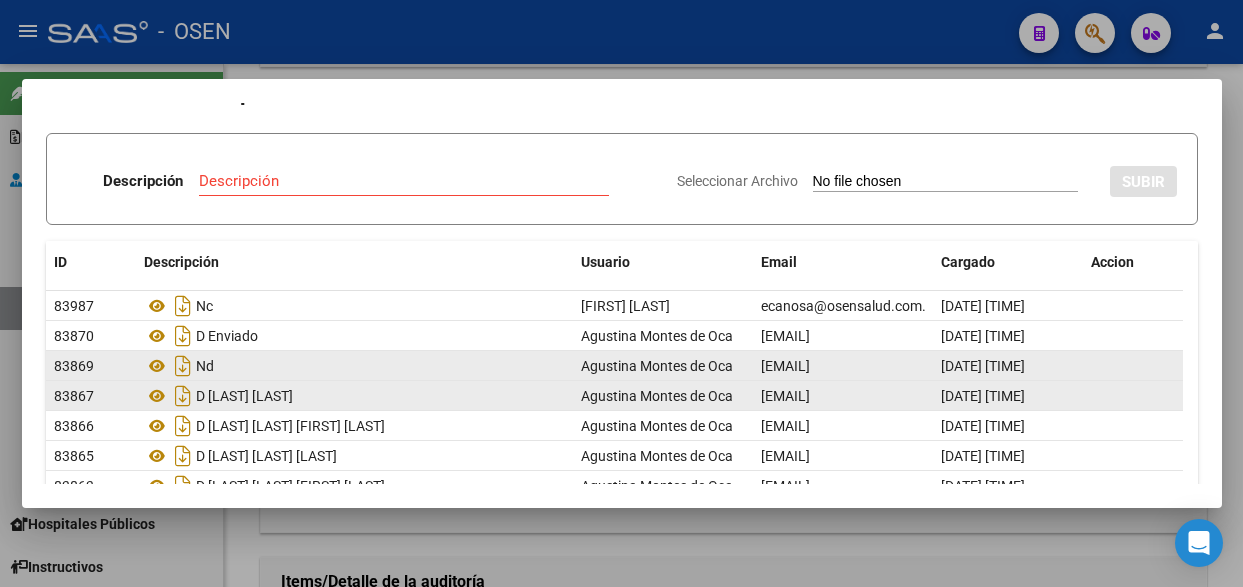 scroll, scrollTop: 208, scrollLeft: 0, axis: vertical 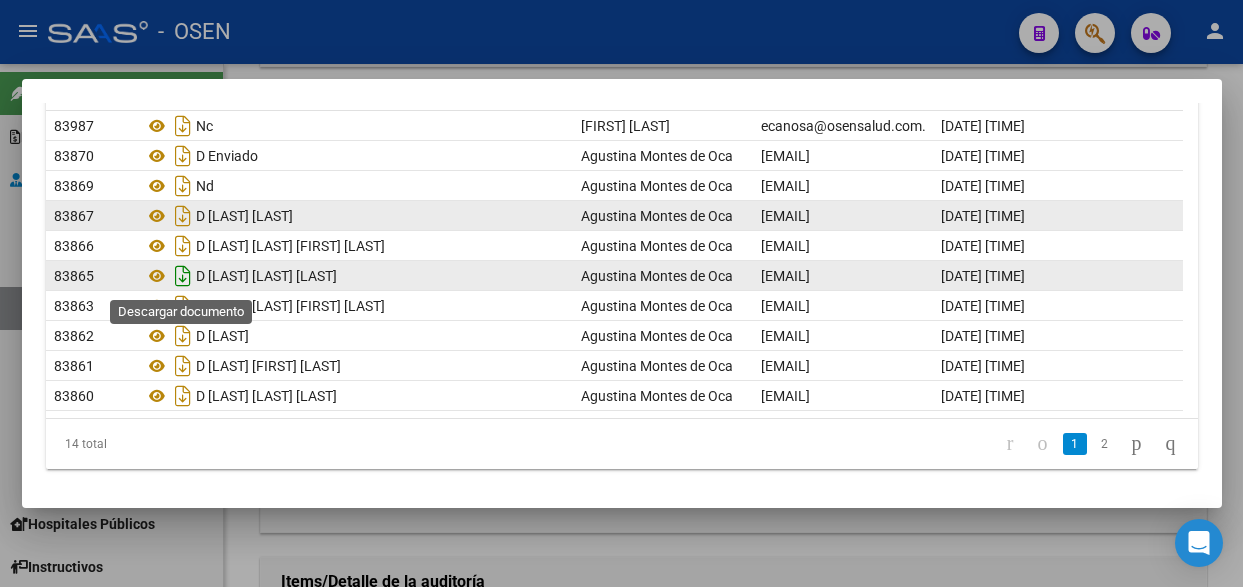 click 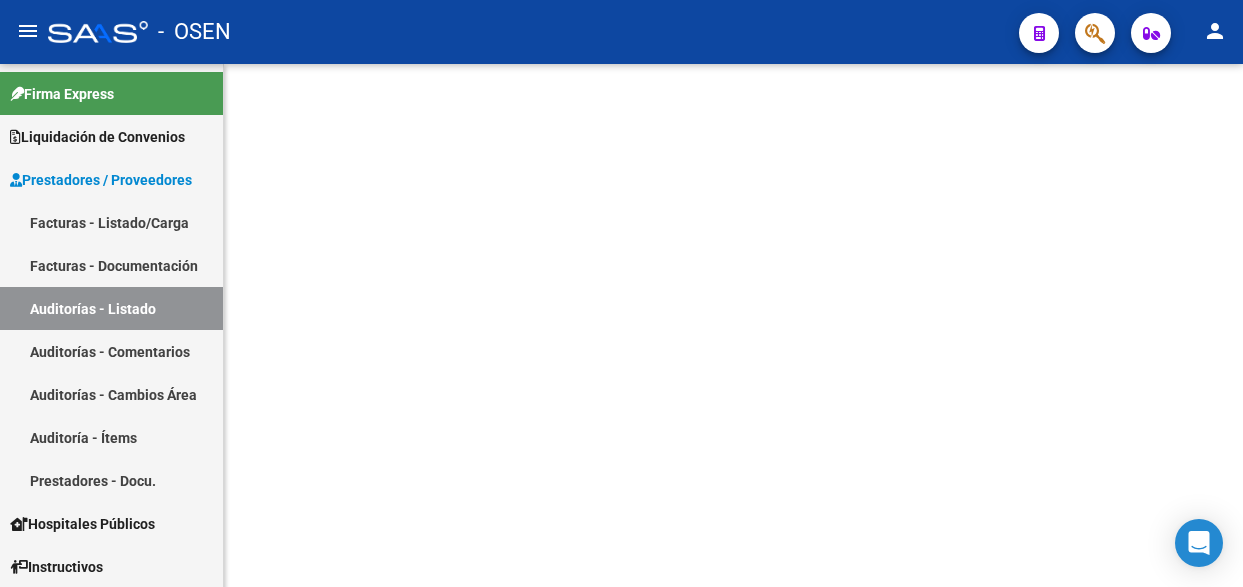 scroll, scrollTop: 0, scrollLeft: 0, axis: both 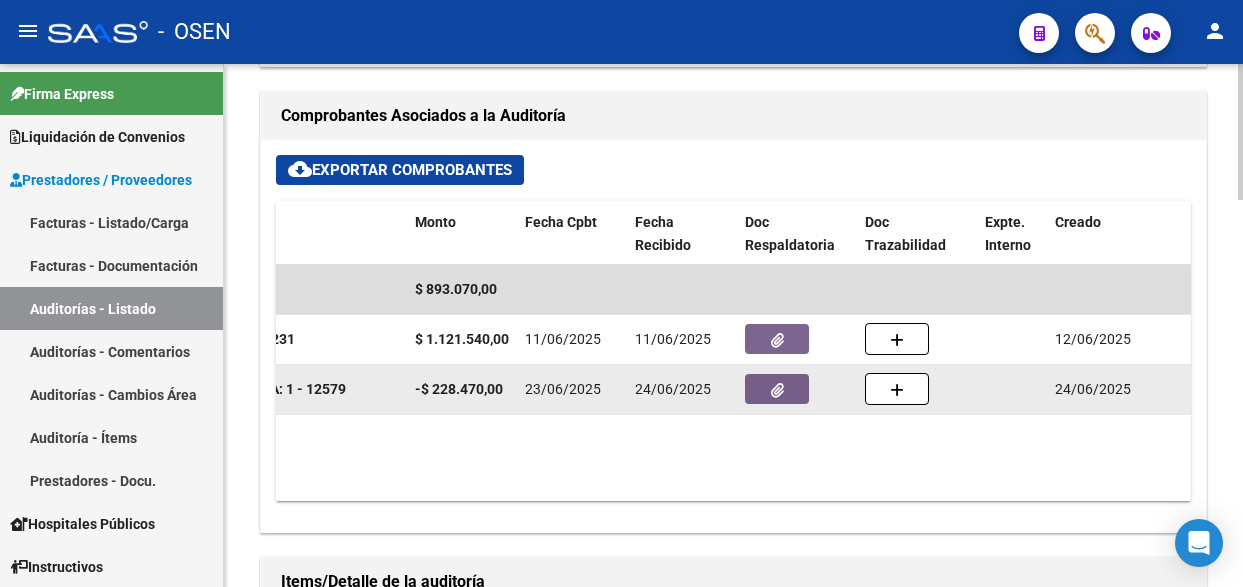 click 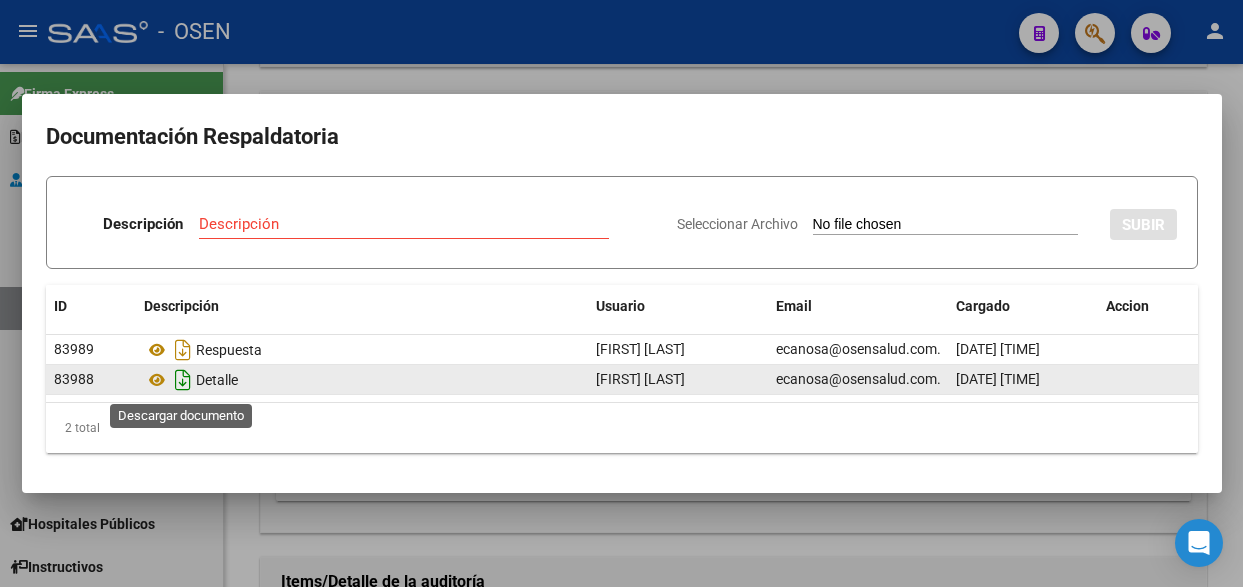 click 